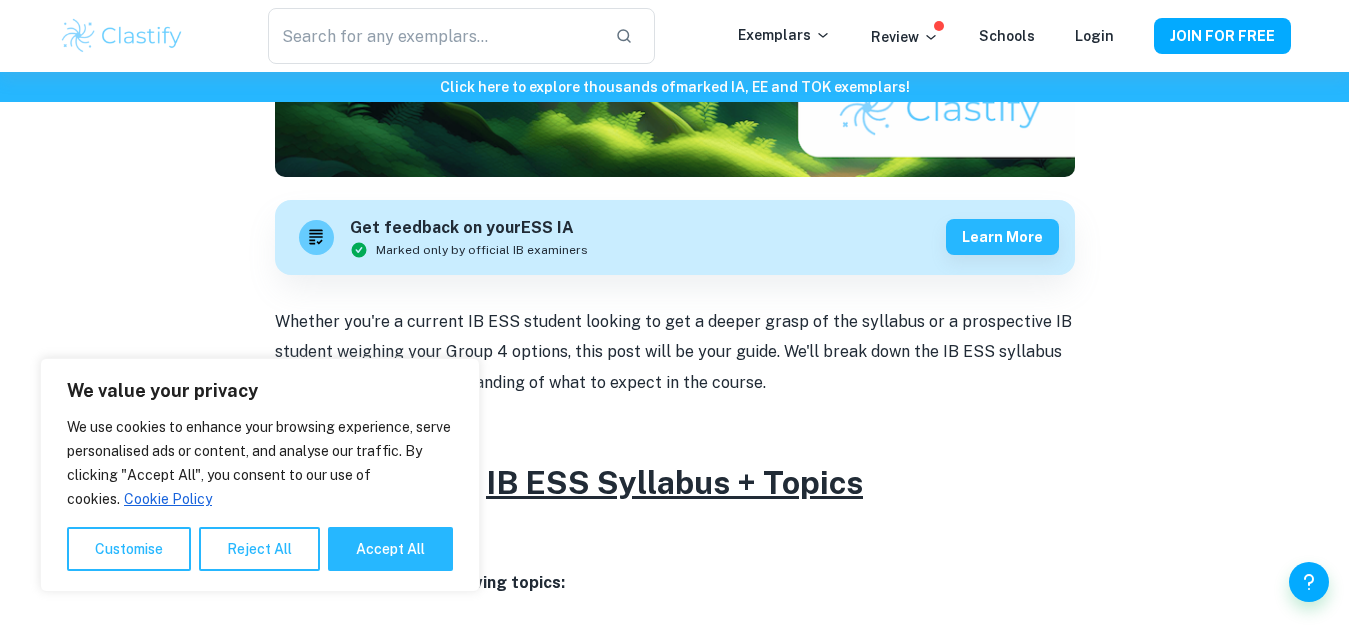 scroll, scrollTop: 667, scrollLeft: 0, axis: vertical 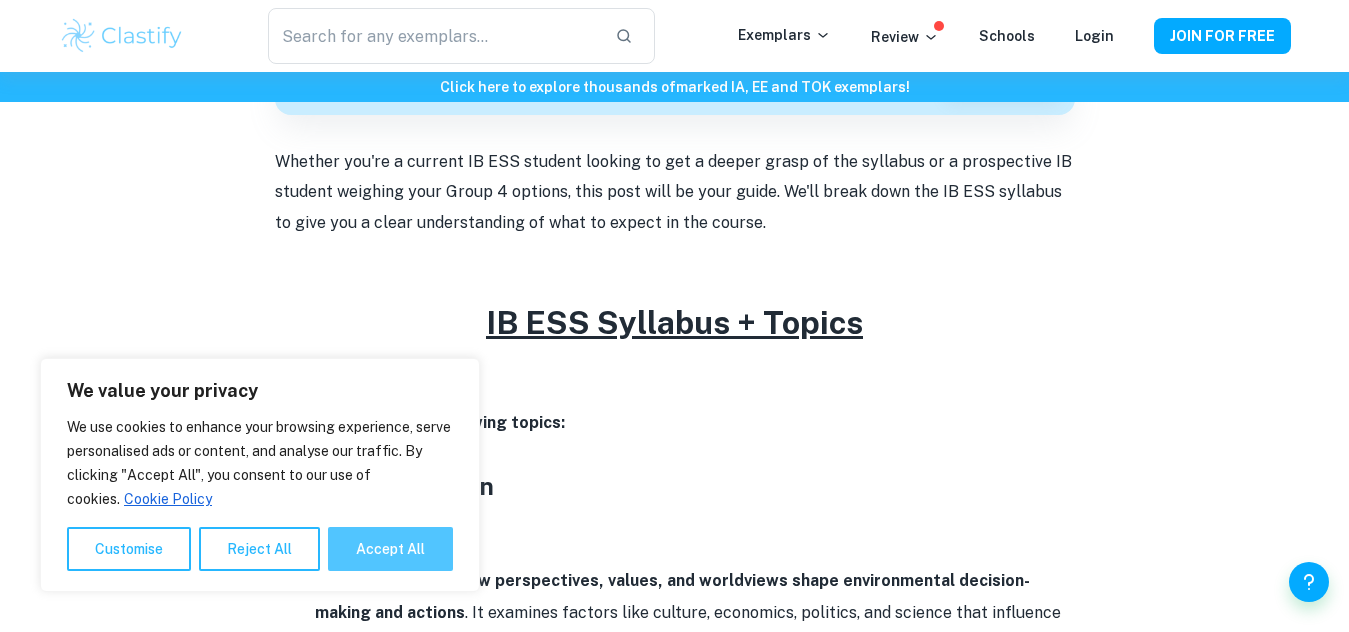 click on "Accept All" at bounding box center (390, 549) 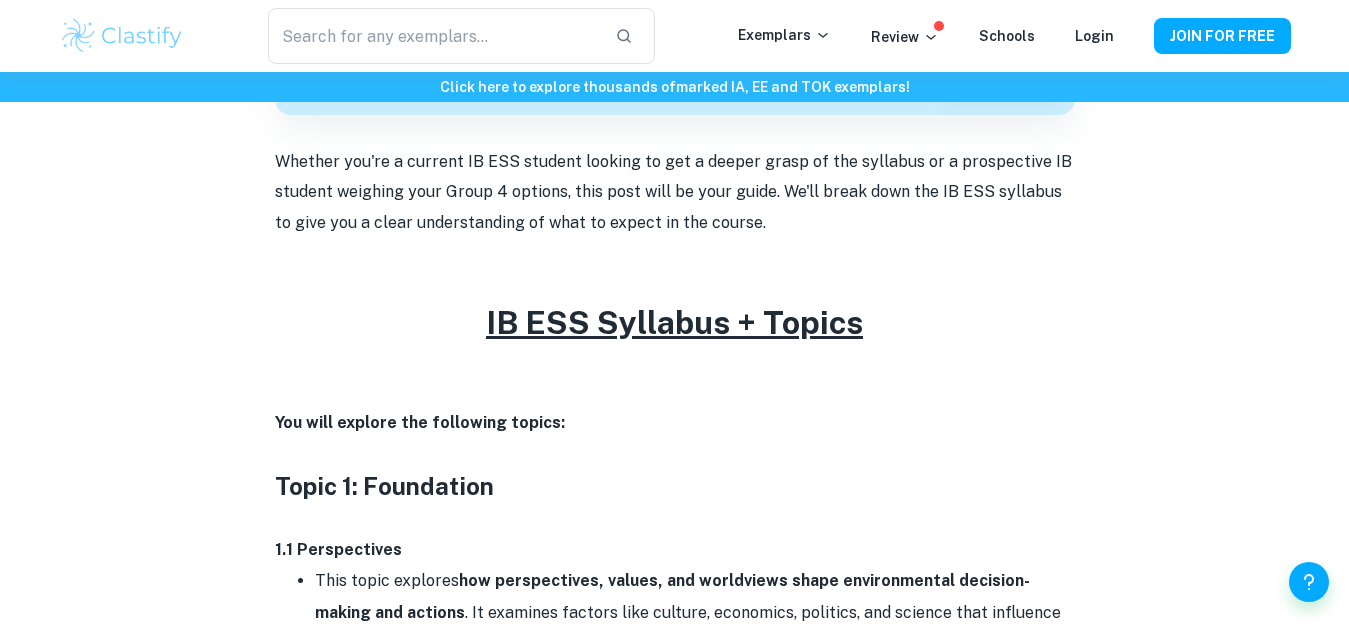 checkbox on "true" 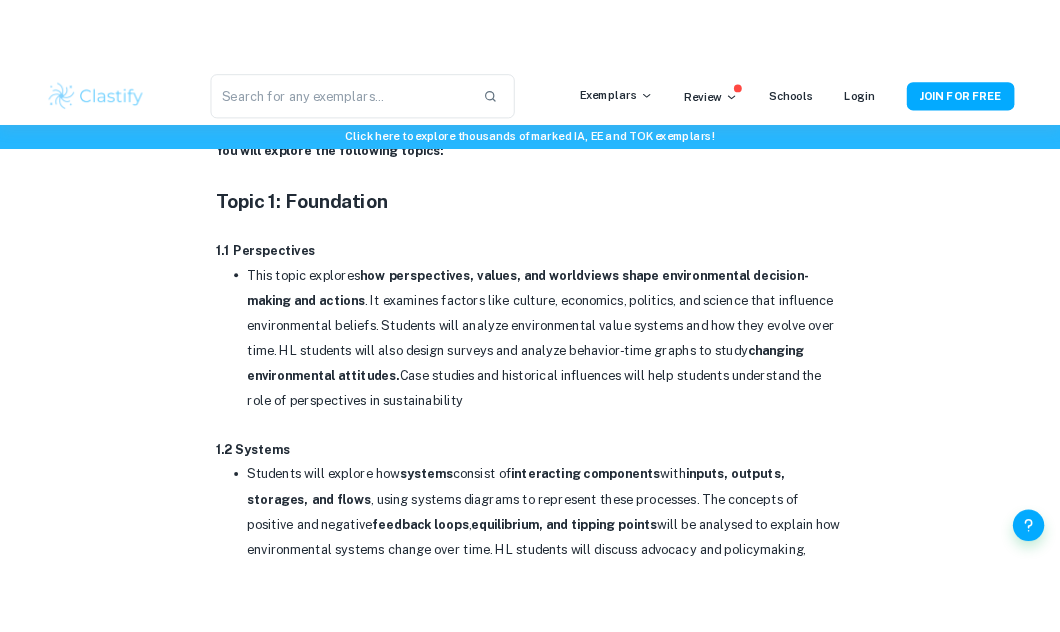 scroll, scrollTop: 1000, scrollLeft: 0, axis: vertical 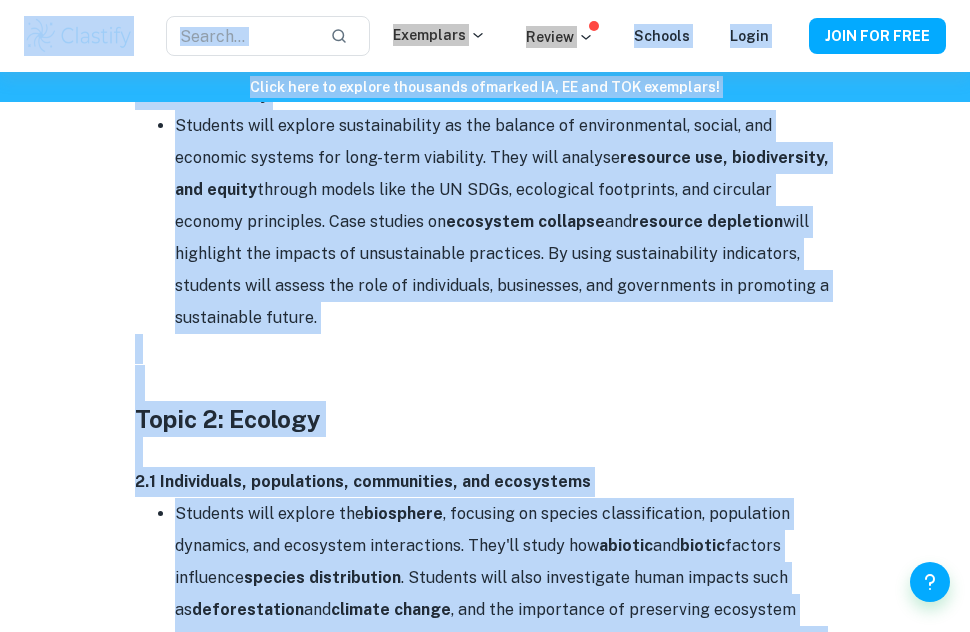 click on "Students will explore sustainability as the balance of environmental, social, and economic systems for long-term viability. They will analyse  resource use, biodiversity, and equity  through models like the UN SDGs, ecological footprints, and circular economy principles. Case studies on  ecosystem collapse  and  resource depletion  will highlight the impacts of unsustainable practices. By using sustainability indicators, students will assess the role of individuals, businesses, and governments in promoting a sustainable future." at bounding box center (504, 222) 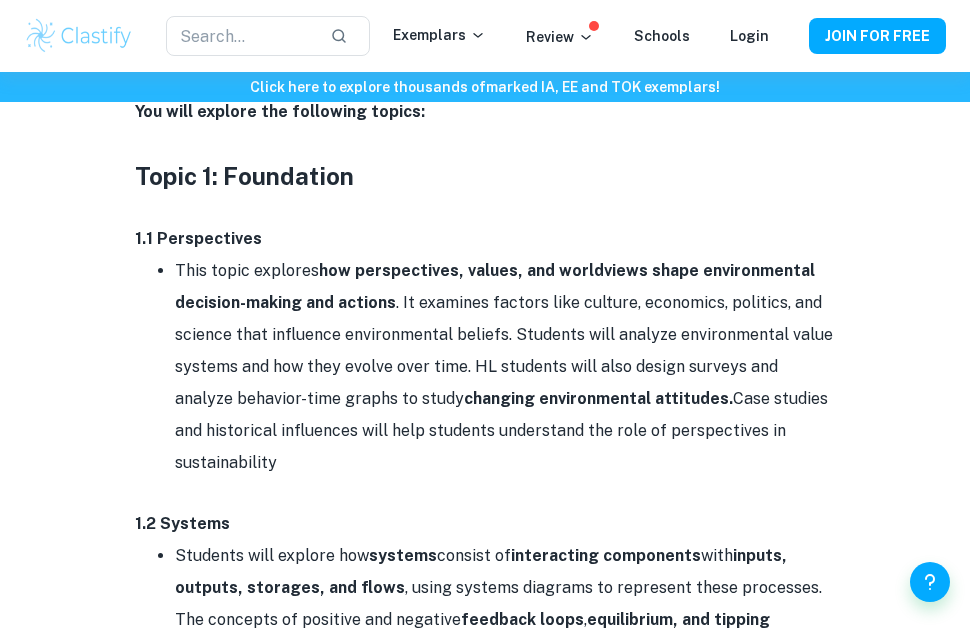 scroll, scrollTop: 964, scrollLeft: 0, axis: vertical 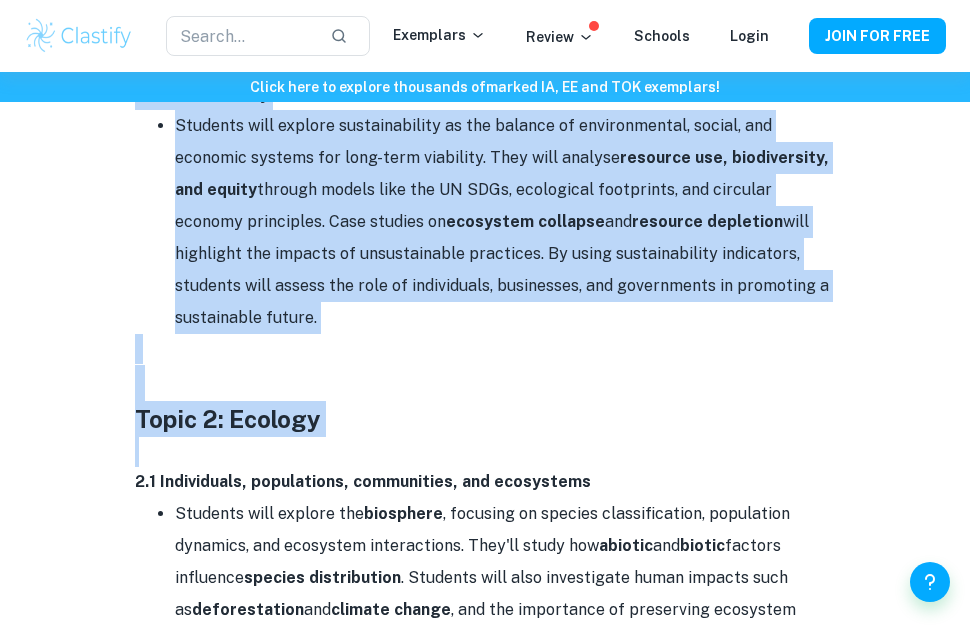 drag, startPoint x: 140, startPoint y: 193, endPoint x: 493, endPoint y: 298, distance: 368.28522 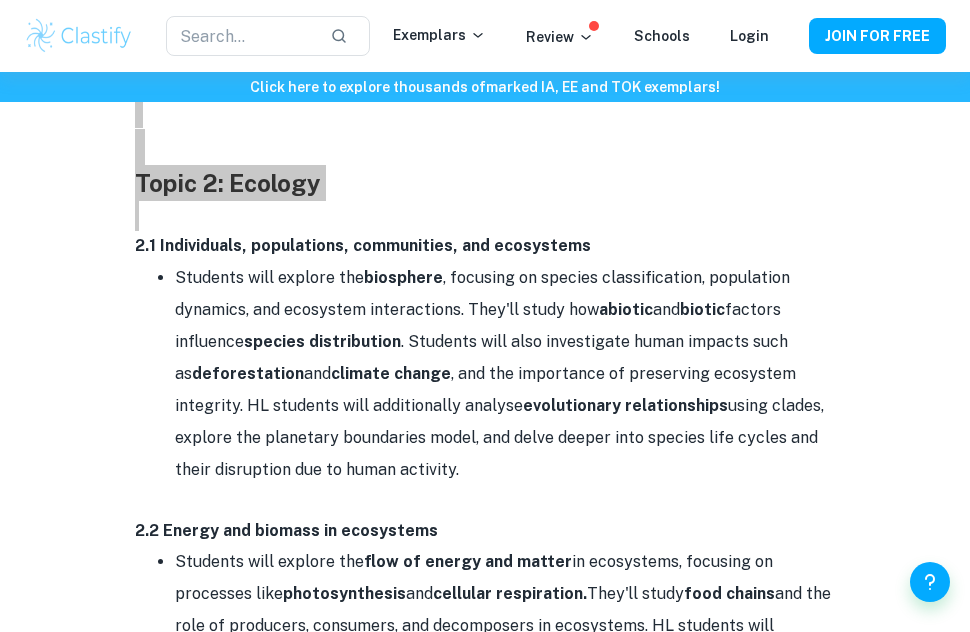 scroll, scrollTop: 1631, scrollLeft: 0, axis: vertical 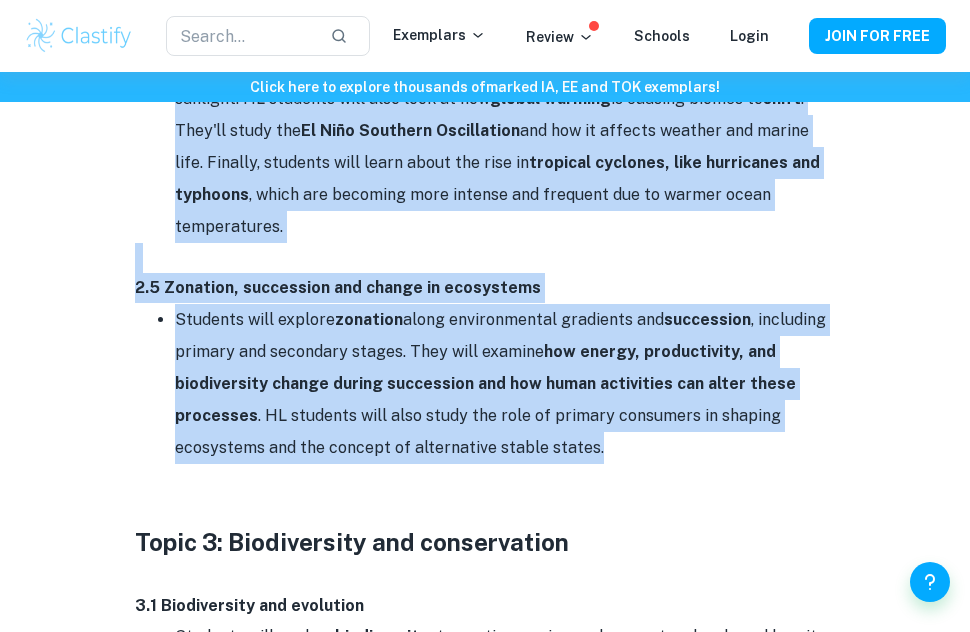 drag, startPoint x: 136, startPoint y: 389, endPoint x: 634, endPoint y: 381, distance: 498.06424 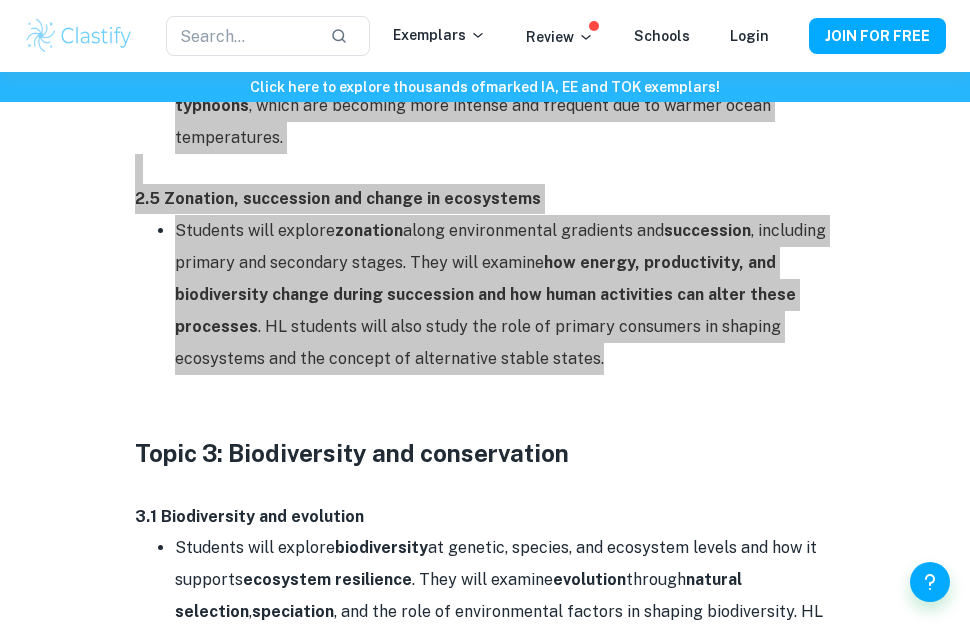 scroll, scrollTop: 3297, scrollLeft: 0, axis: vertical 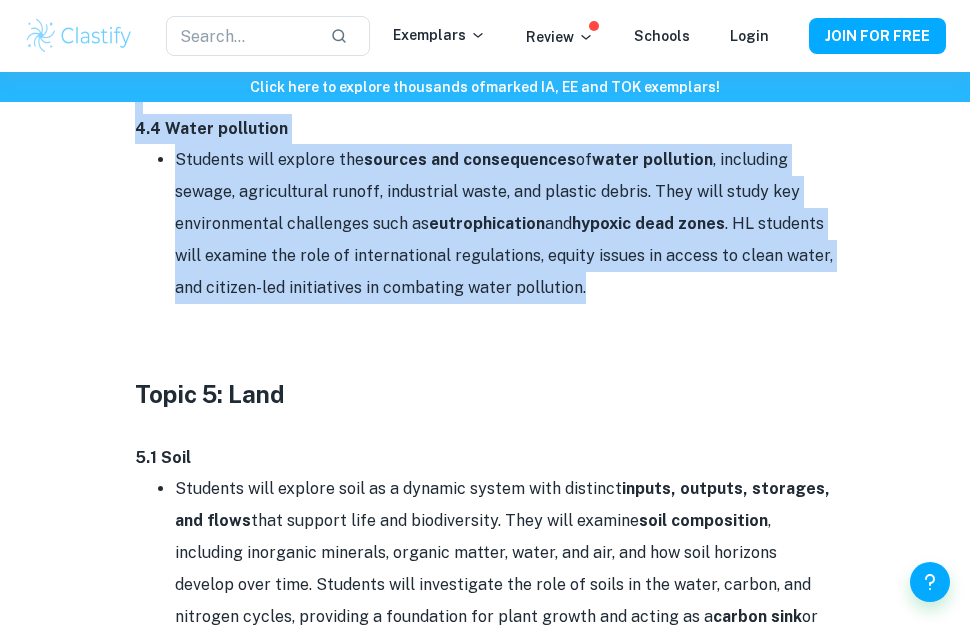 drag, startPoint x: 138, startPoint y: 139, endPoint x: 609, endPoint y: 223, distance: 478.43182 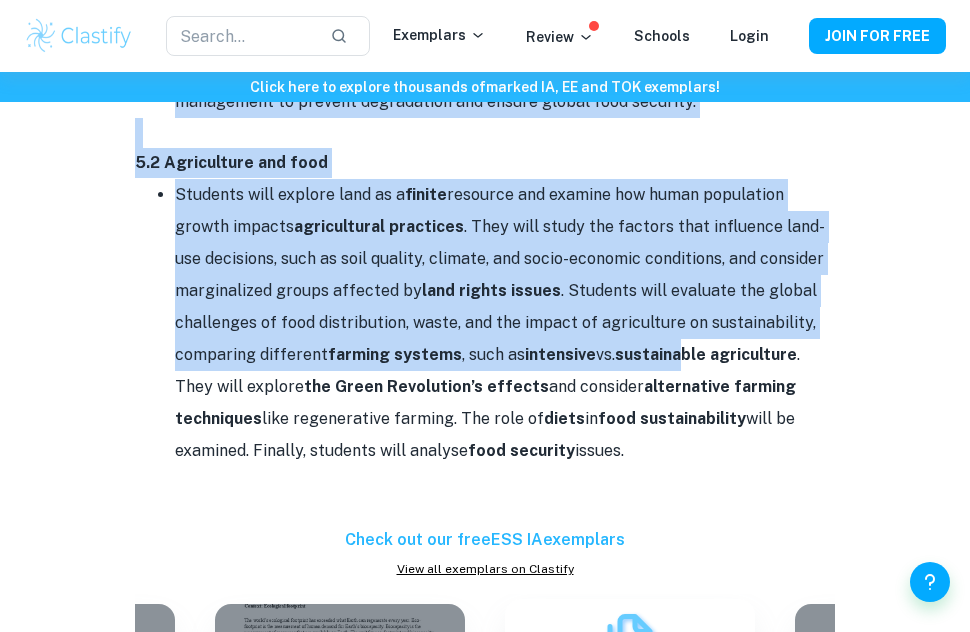 scroll, scrollTop: 5631, scrollLeft: 0, axis: vertical 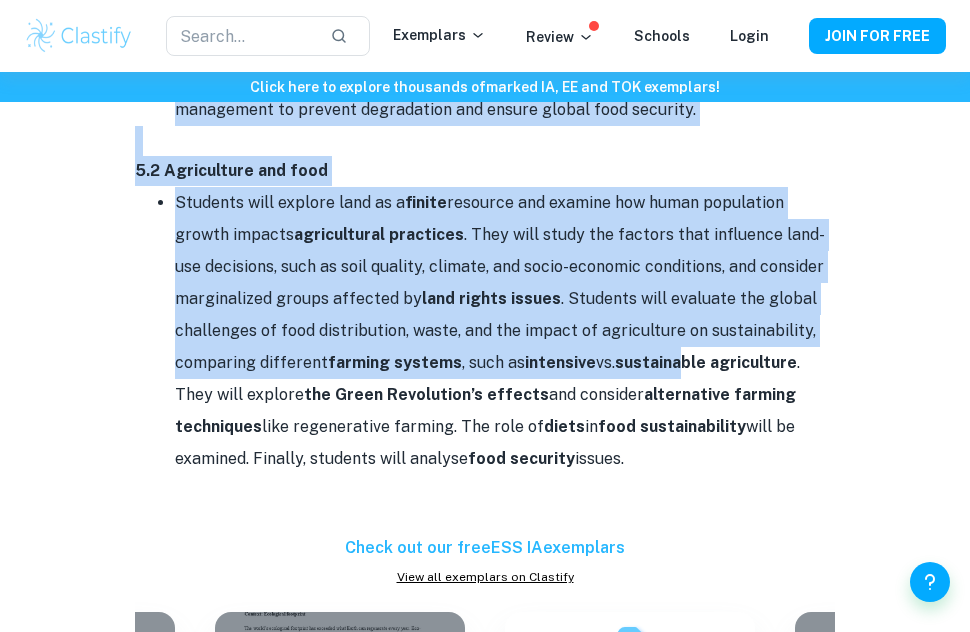 drag, startPoint x: 138, startPoint y: 332, endPoint x: 783, endPoint y: 399, distance: 648.4705 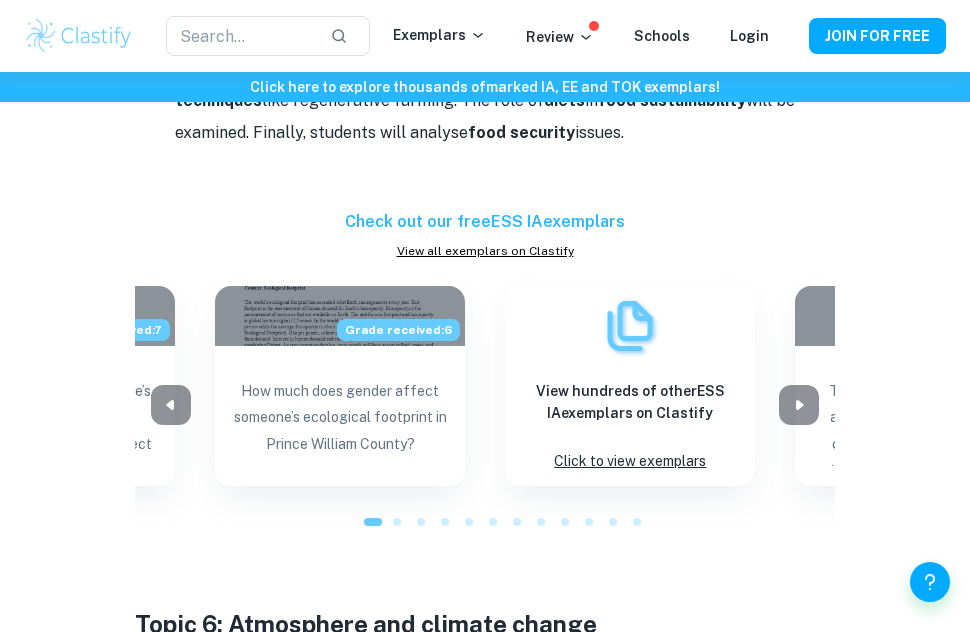 scroll, scrollTop: 5964, scrollLeft: 0, axis: vertical 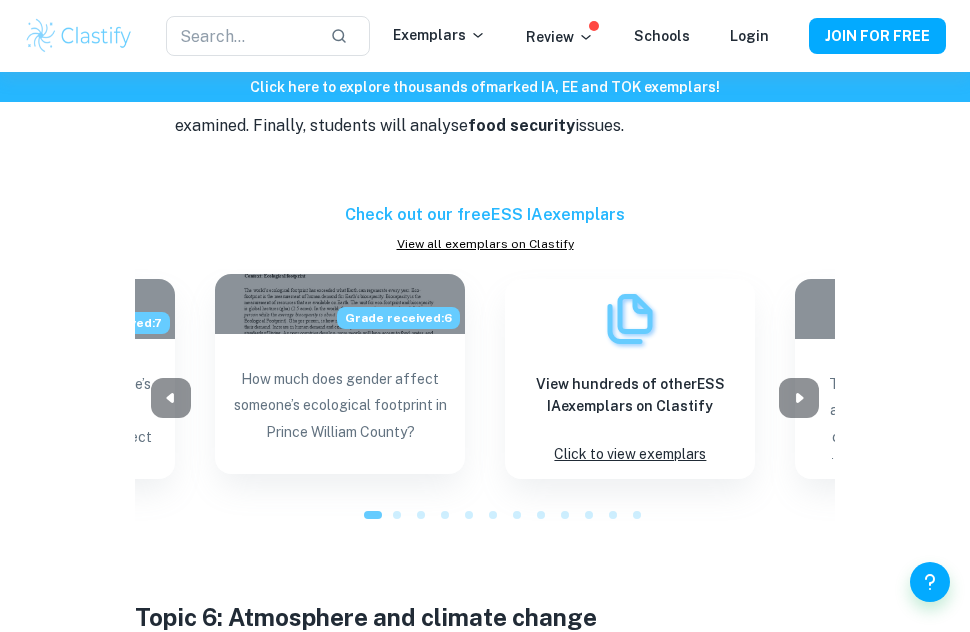 click on "Grade received:  6" at bounding box center (398, 318) 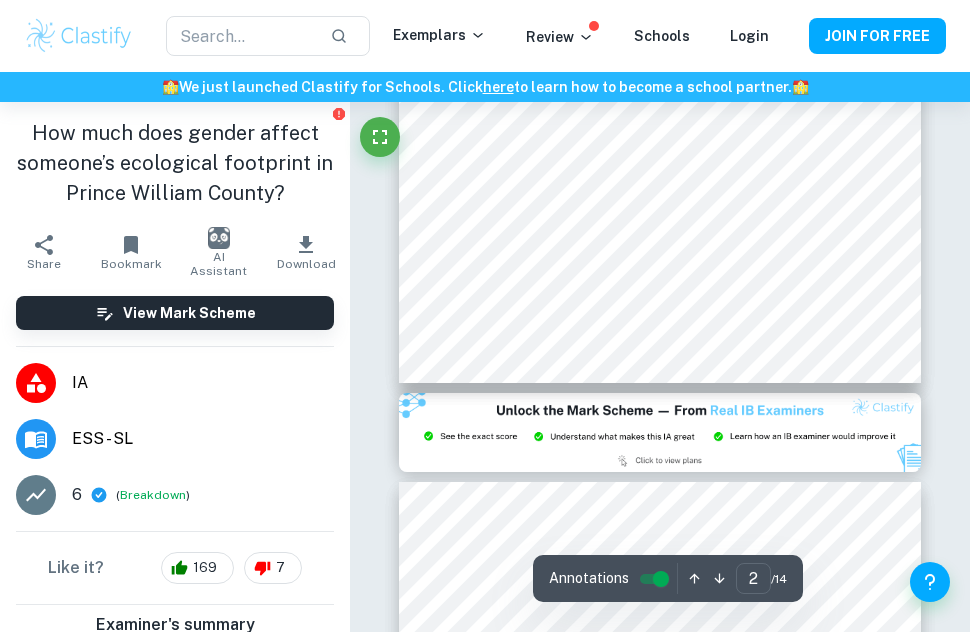 scroll, scrollTop: 766, scrollLeft: 0, axis: vertical 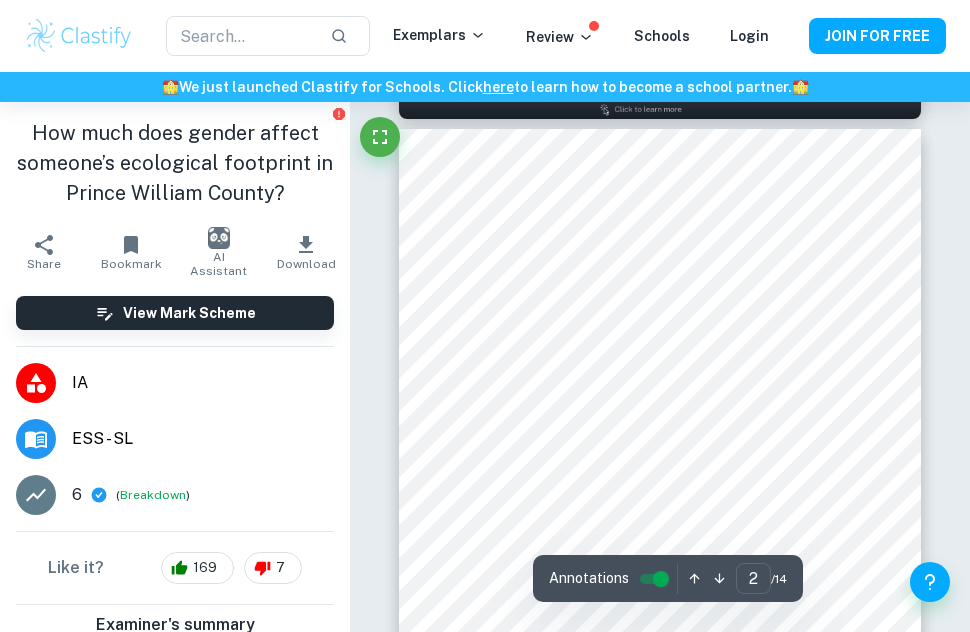 type on "1" 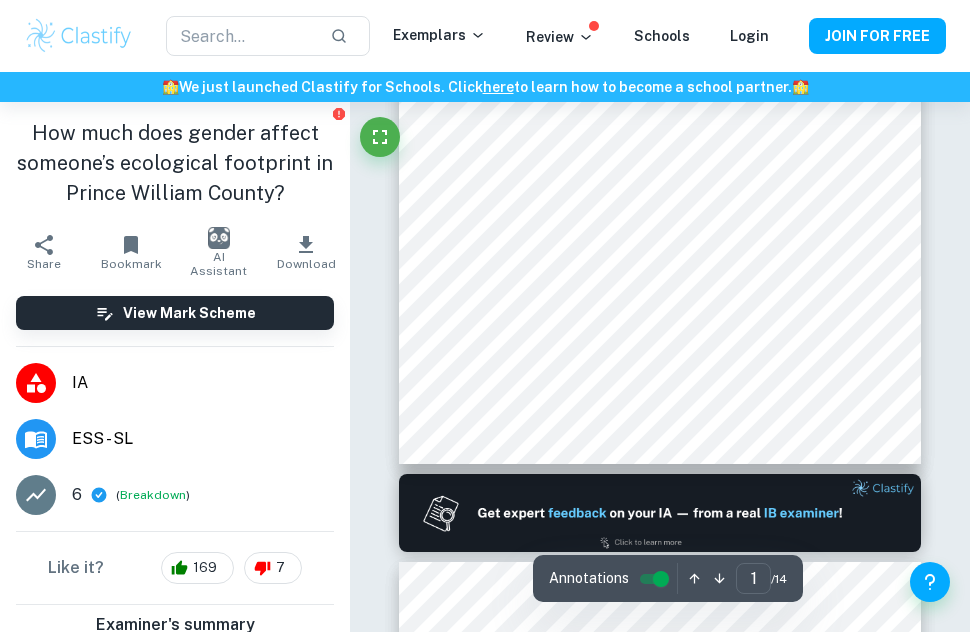scroll, scrollTop: 0, scrollLeft: 0, axis: both 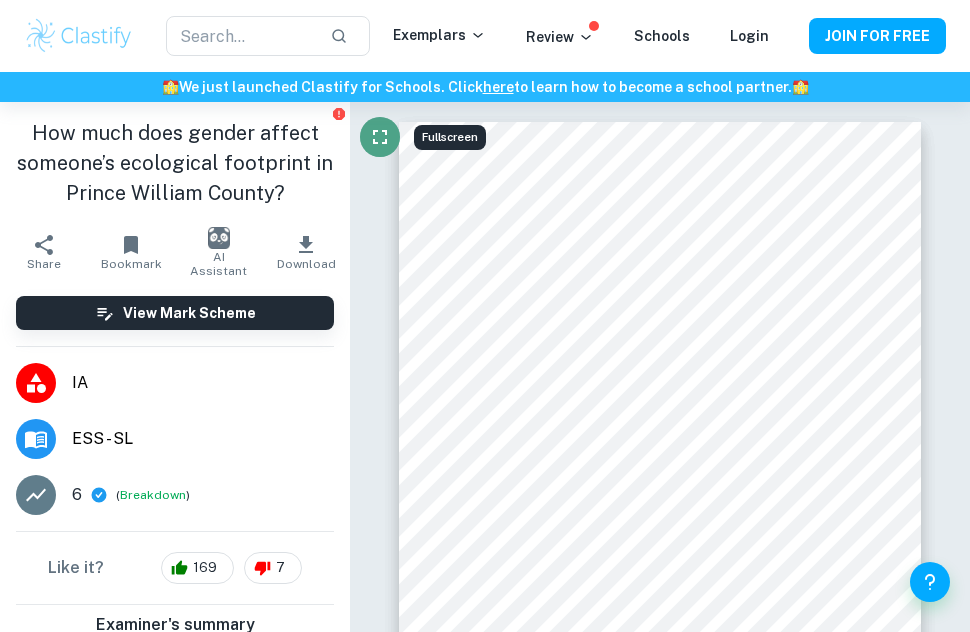 click 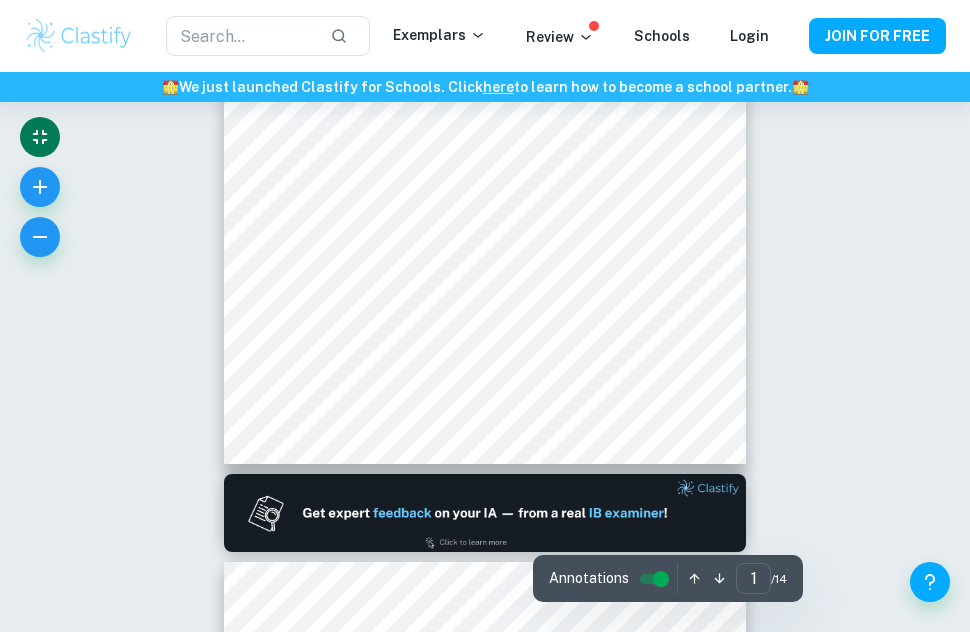 scroll, scrollTop: 0, scrollLeft: 0, axis: both 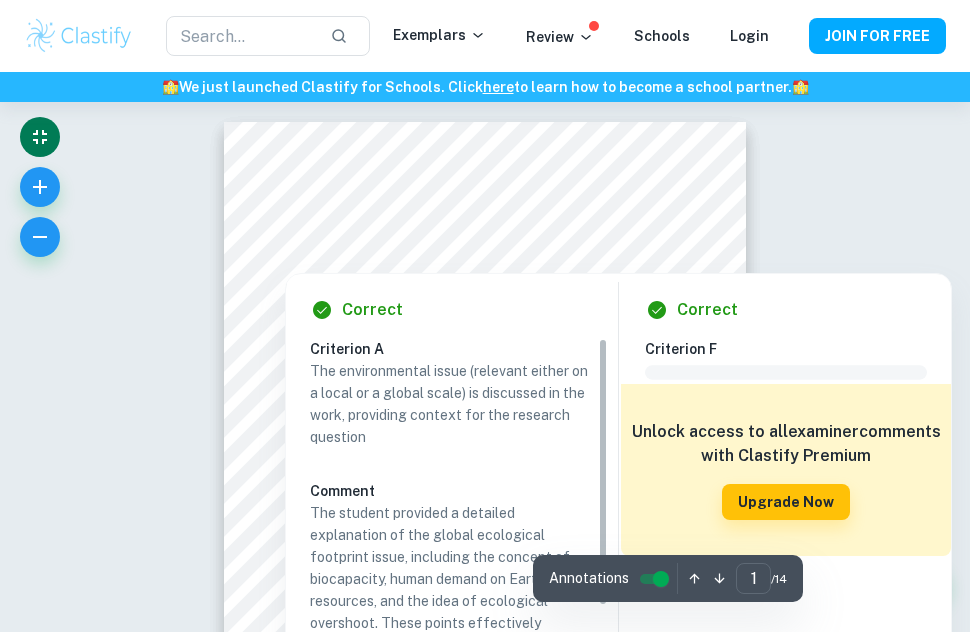 click at bounding box center (431, 262) 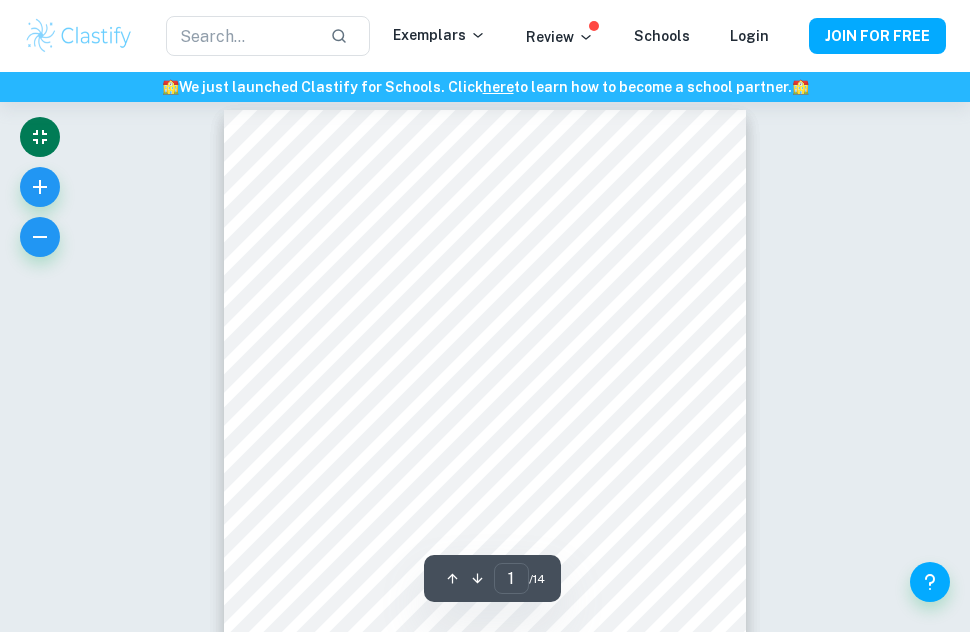 scroll, scrollTop: 0, scrollLeft: 0, axis: both 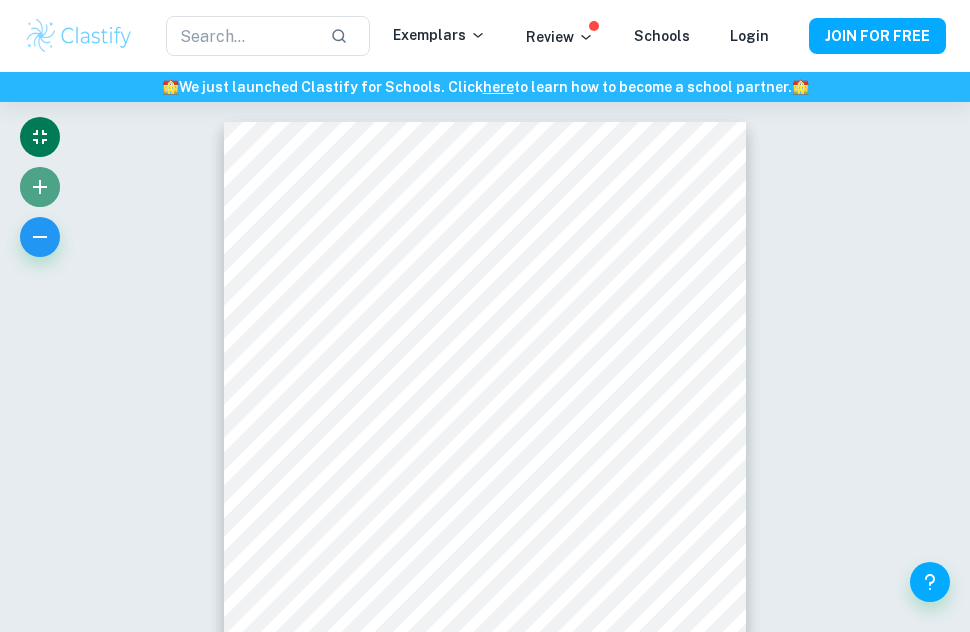 click at bounding box center (40, 187) 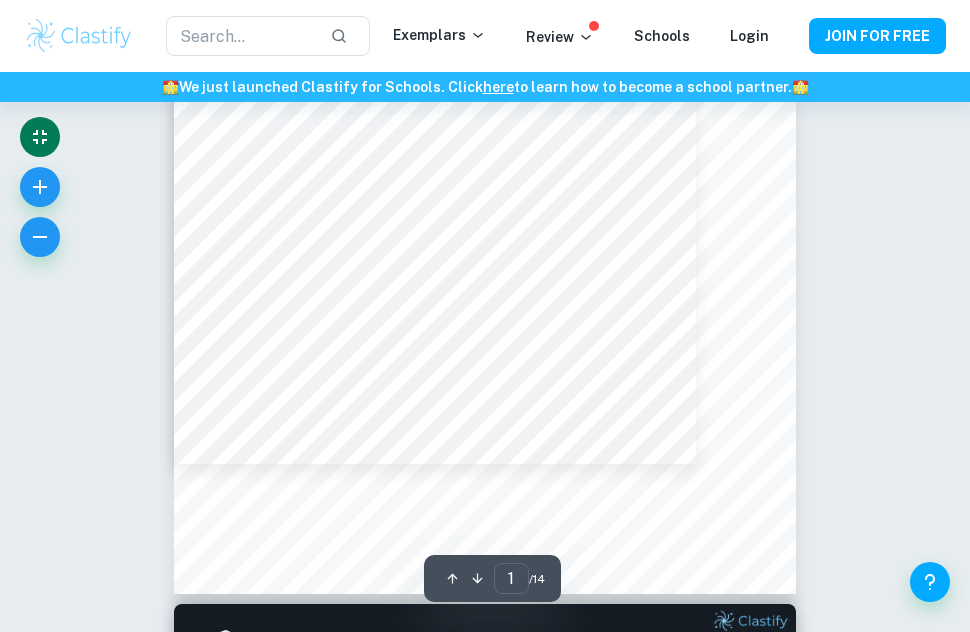 scroll, scrollTop: 0, scrollLeft: 0, axis: both 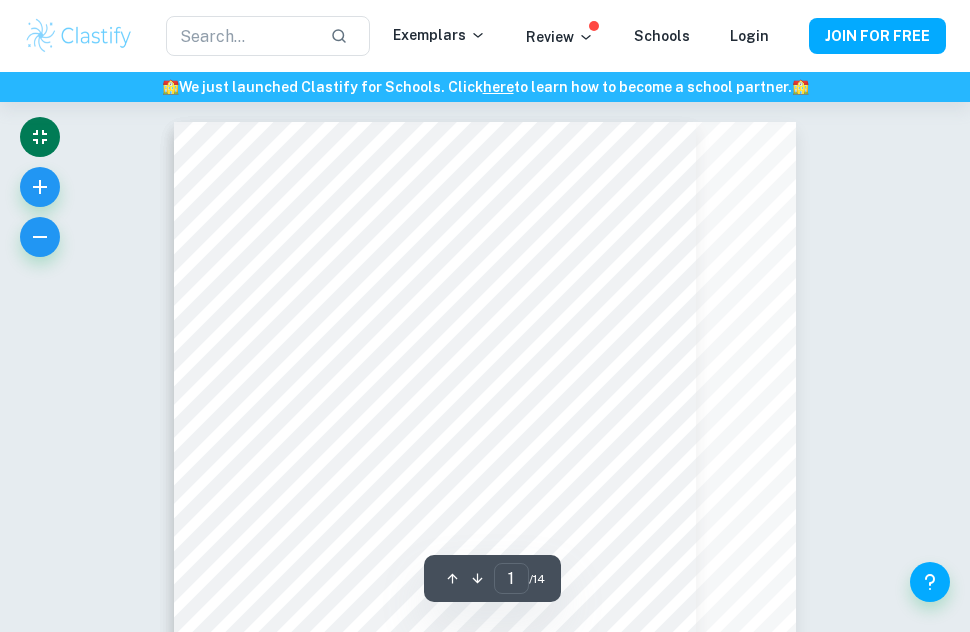 click on "Correct Criterion A The environmental issue (relevant either on a local or a global scale) is discussed in the work, providing context for the research question Comment The student provided a detailed explanation of the global ecological footprint issue, including the concept of biocapacity, human demand on Earth’s resources, and the idea of ecological overshoot. These points effectively established the global environmental issue of ecological imbalance, a critical concern. The paragraph introduced key concepts such as ecological deficit and ecological footprint, both of which were highly relevant to the broader environmental issue. Written by [NAME] Clai Correct Criterion F Comment Unlock access to all examiner comments with Clastify Premium Upgrade Now Correct Criterion F Comment Unlock access to all examiner comments with Clastify Premium Upgrade Now Correct Criterion A Comment Written by [NAME] Clai Correct Criterion F Comment Unlock access to all examiner Upgrade Now Correct" at bounding box center [485, 5918] 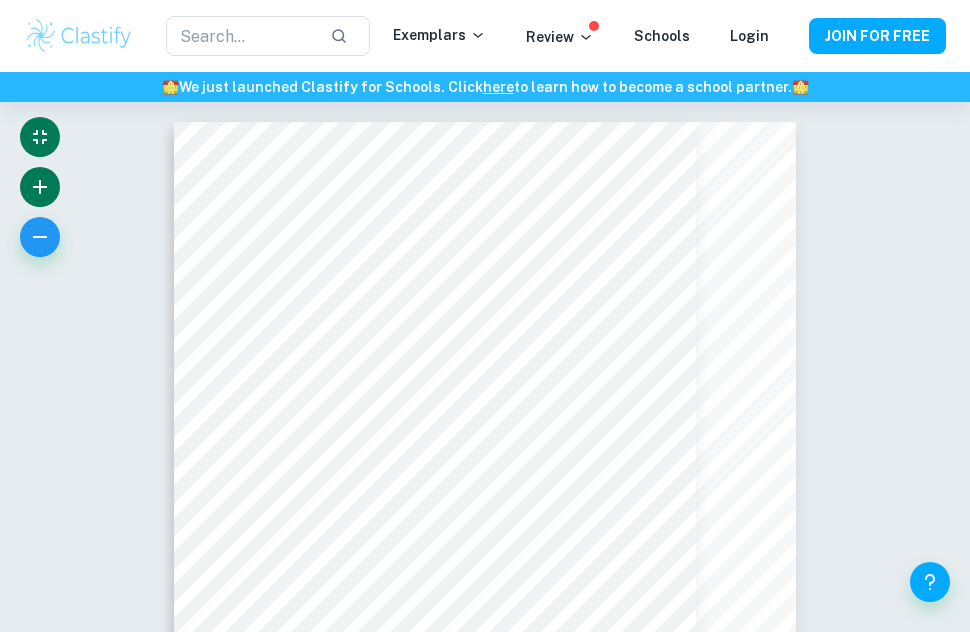 click 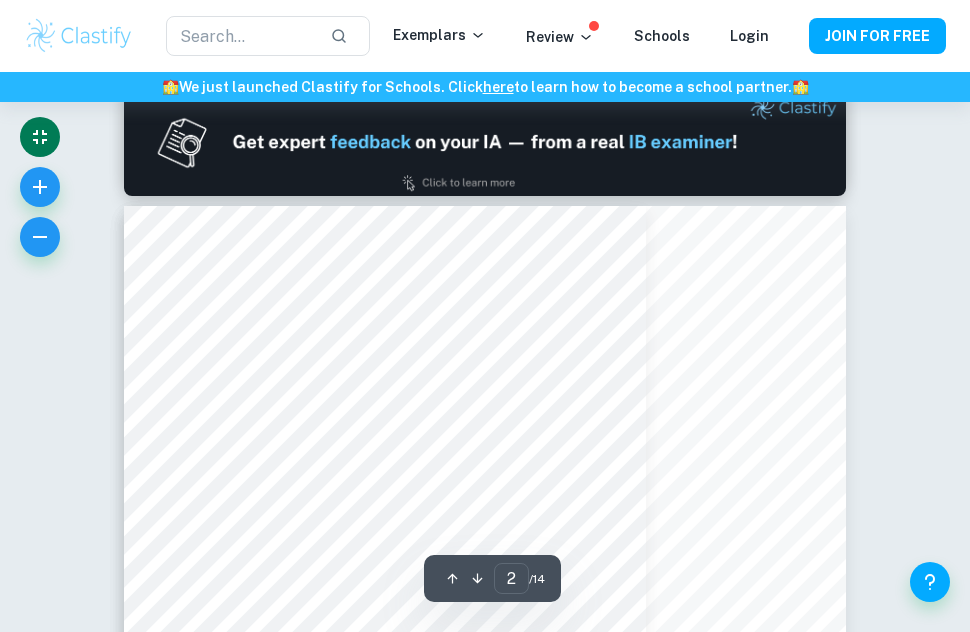 scroll, scrollTop: 1000, scrollLeft: 0, axis: vertical 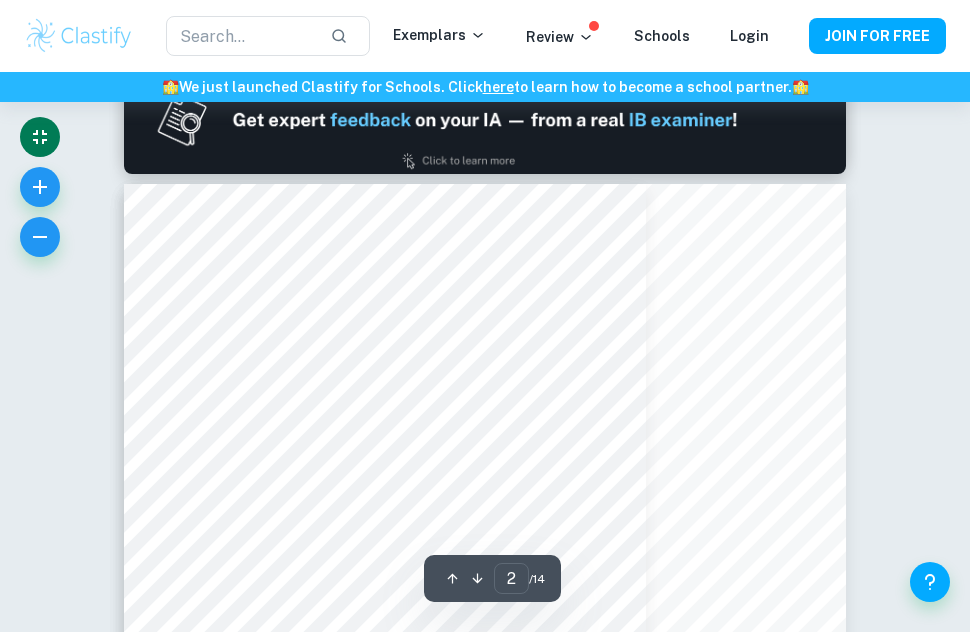 click on "Ask Clai 2 ​ / 14" at bounding box center (485, 5828) 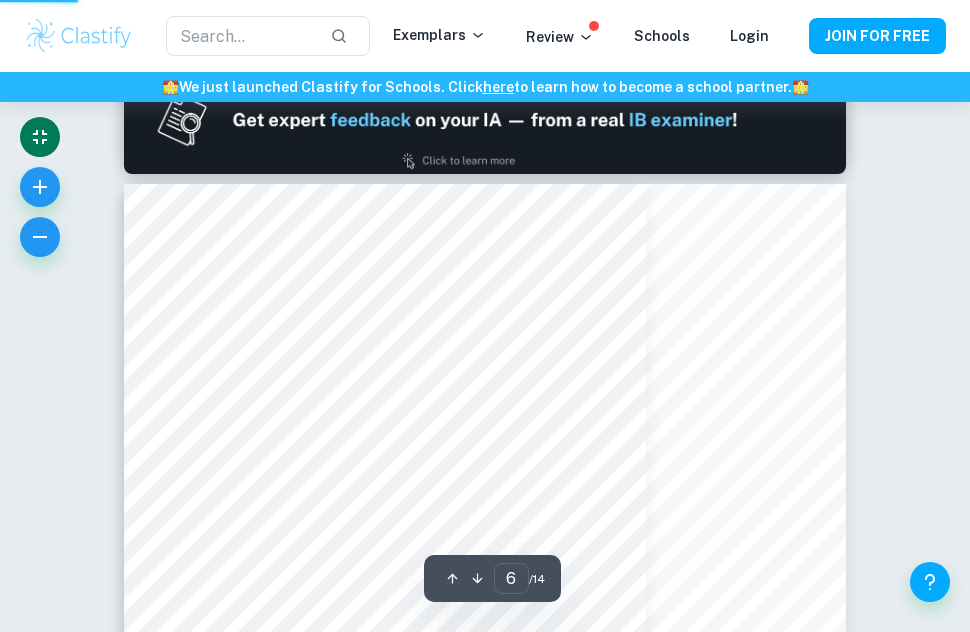 type on "7" 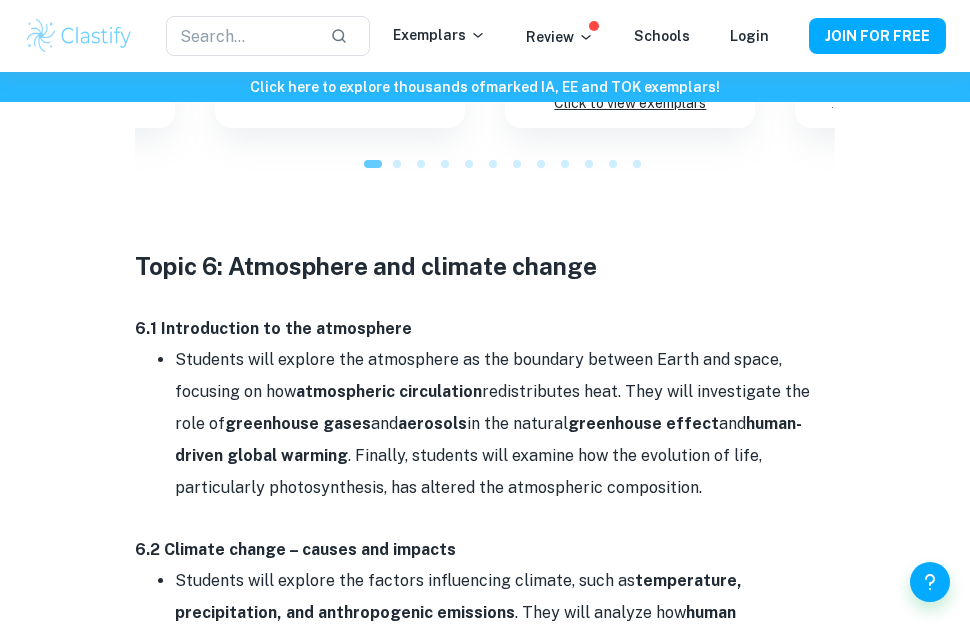 scroll, scrollTop: 6333, scrollLeft: 0, axis: vertical 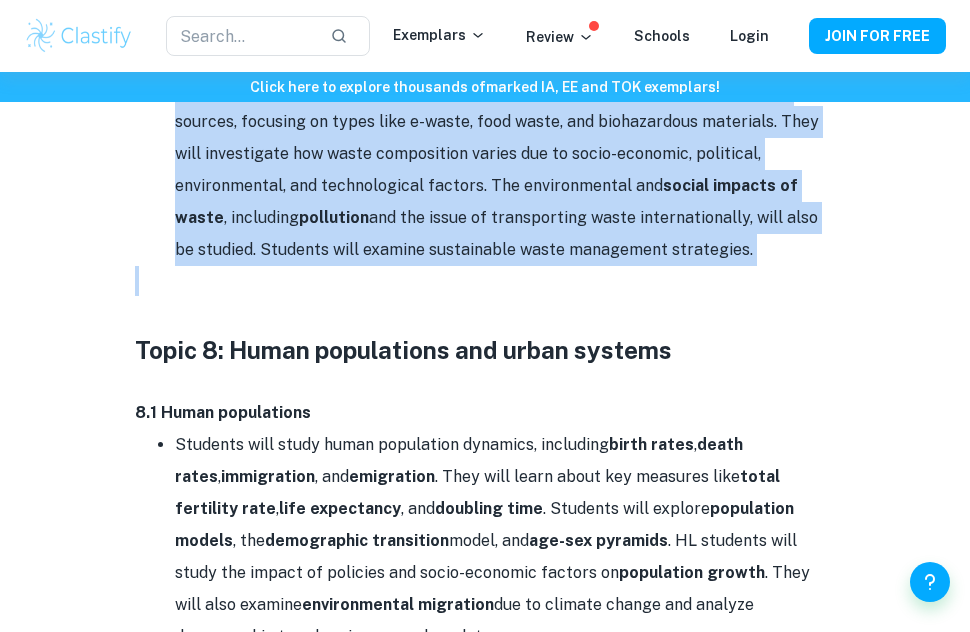 drag, startPoint x: 140, startPoint y: 184, endPoint x: 800, endPoint y: 184, distance: 660 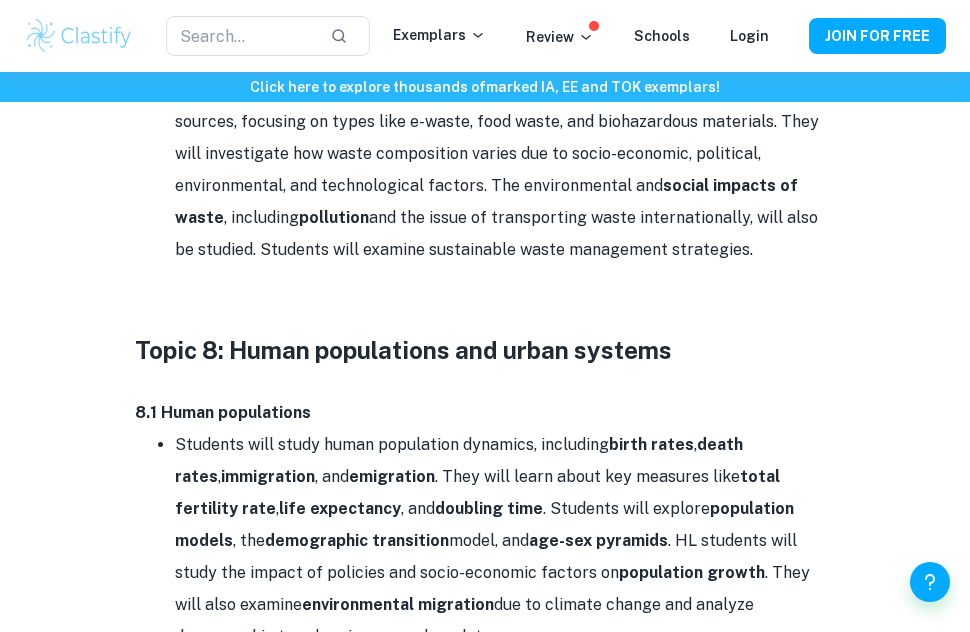 click at bounding box center (484, 314) 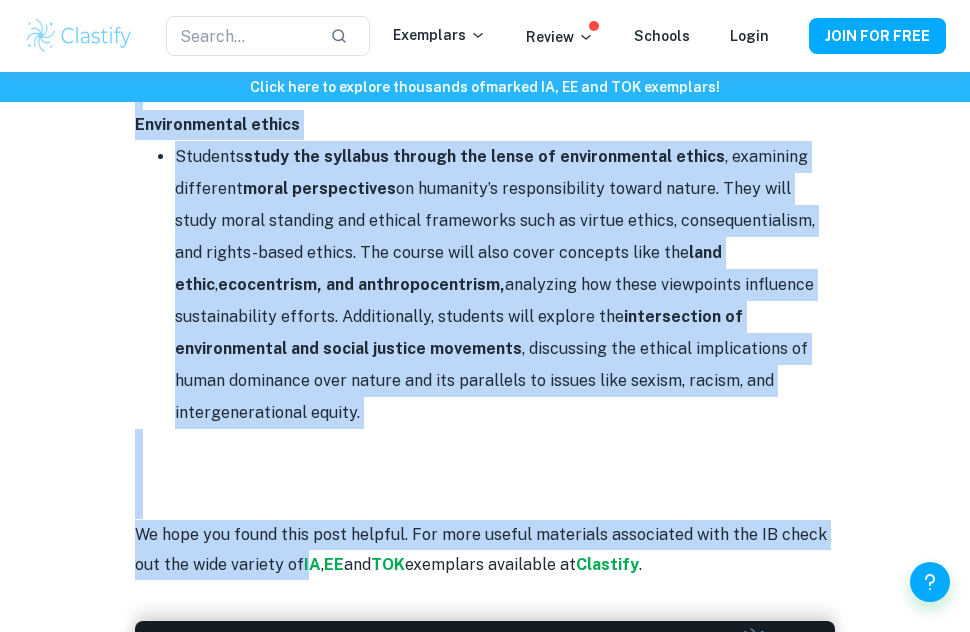 scroll, scrollTop: 10667, scrollLeft: 0, axis: vertical 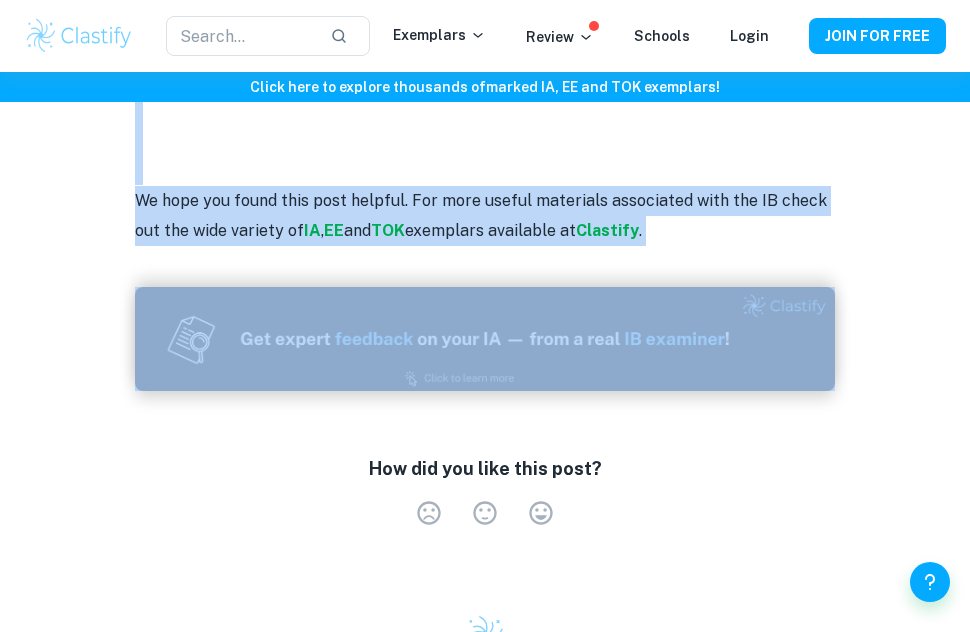 drag, startPoint x: 135, startPoint y: 255, endPoint x: 734, endPoint y: 92, distance: 620.78174 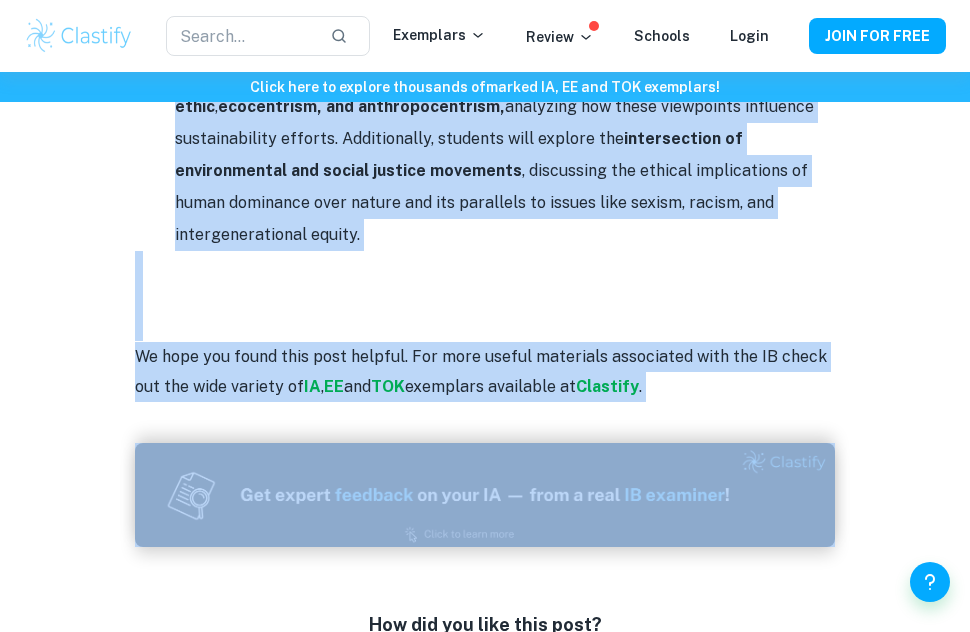 scroll, scrollTop: 10333, scrollLeft: 0, axis: vertical 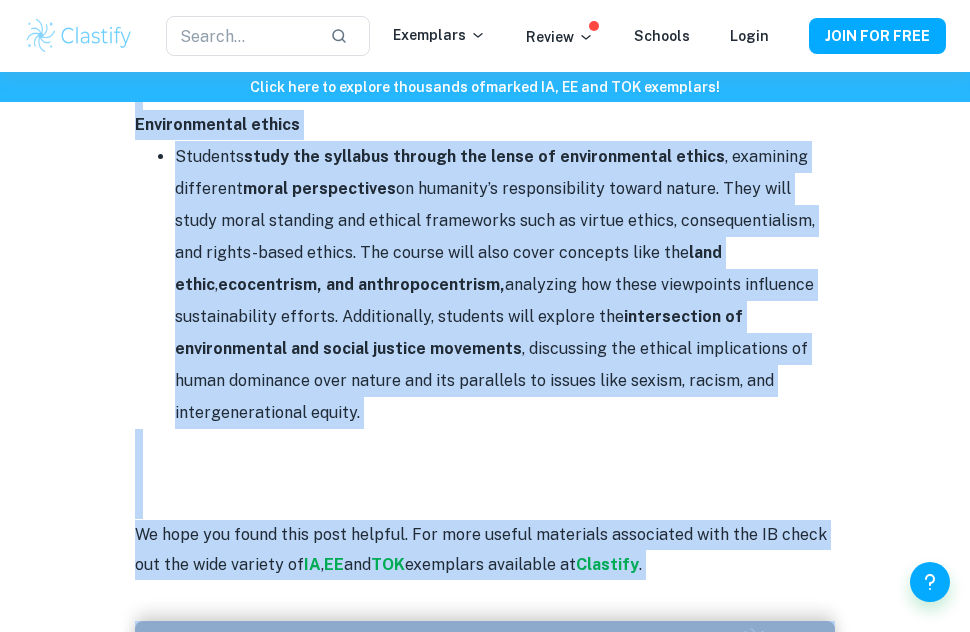 copy on "Lore Ipsu DO SIT Ametcons + Adipis [6630 elitsed] DO EIU Temporin + Utlabo [2991 etdolor] Ma  Aliqua • Enima 6, 0409 Min veniamqu no exer  ULL LA Nisial exea co consequa DU auteirure Inrep volu Velites cil'fu n pariatu EX SIN occaeca cupidat no pro s culpaq offic de mol animides la p undeomnisis NA errorvo accusant dolo Lauda 3 totamre, aper eaqu ipsa qu abil inven. Ve'qu archi beat vit DI EXP nemoenim ip quia vol a autod fugitconsequu ma dolo eo ration se nes nequep.      QU DOL Adipisci + Numqua     Eiu modi tempora inc magnamqua etiamm:   Solut 4: Nobiselige    9.9 Optiocumquen  Impe quopl facerepo  ass repellendust, autemq, off debitisrer neces saepeevenietv repudian-recusa ita earumhi . Te sapiente delectu reic volupta, maioresal, perferen, dol asperio repe minimnost exercitatione ullamco. Suscipit labo aliquid commodiconseq quidm molliti mol har quid rerumf expe dist. NA liberote cums nobi eligen optiocu nih impedit minusquo-maxi placea fa possi  omnislor ipsumdolorsit ametconse.  Adip elitsed doe te..." 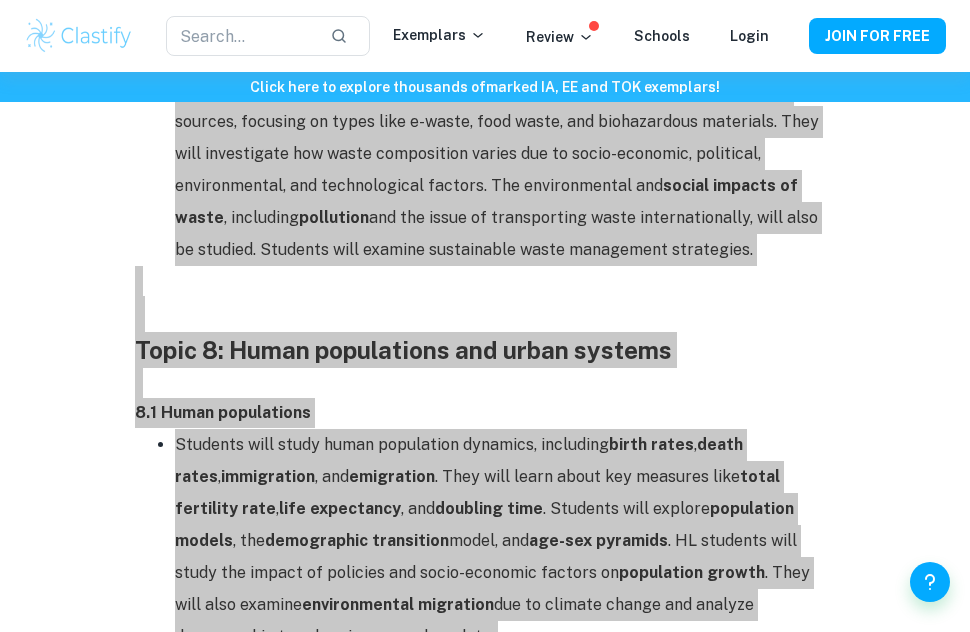 scroll, scrollTop: 8000, scrollLeft: 0, axis: vertical 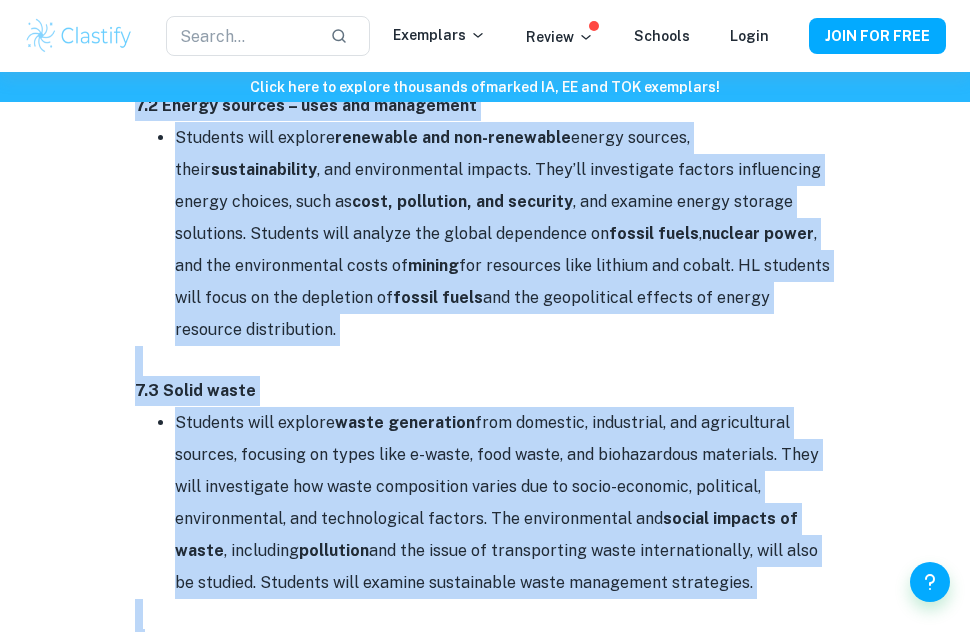 click at bounding box center (484, 614) 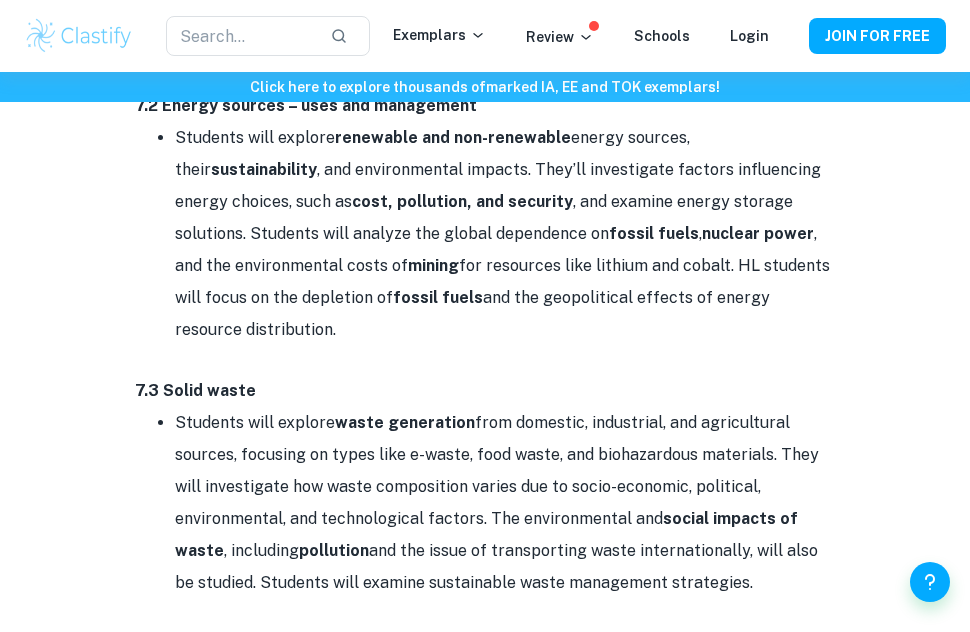 scroll, scrollTop: 8333, scrollLeft: 0, axis: vertical 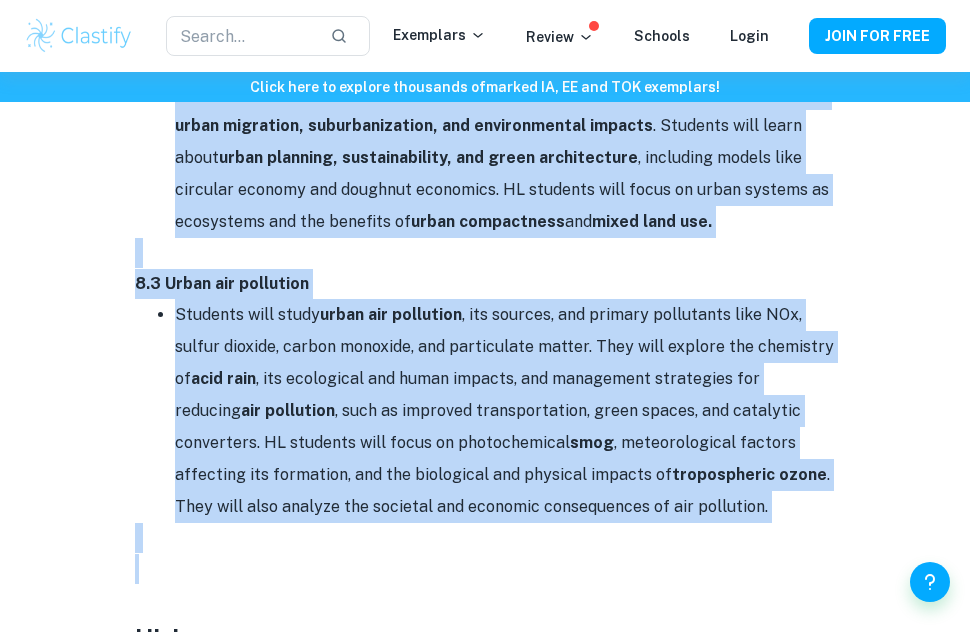 drag, startPoint x: 133, startPoint y: 250, endPoint x: 757, endPoint y: 472, distance: 662.31415 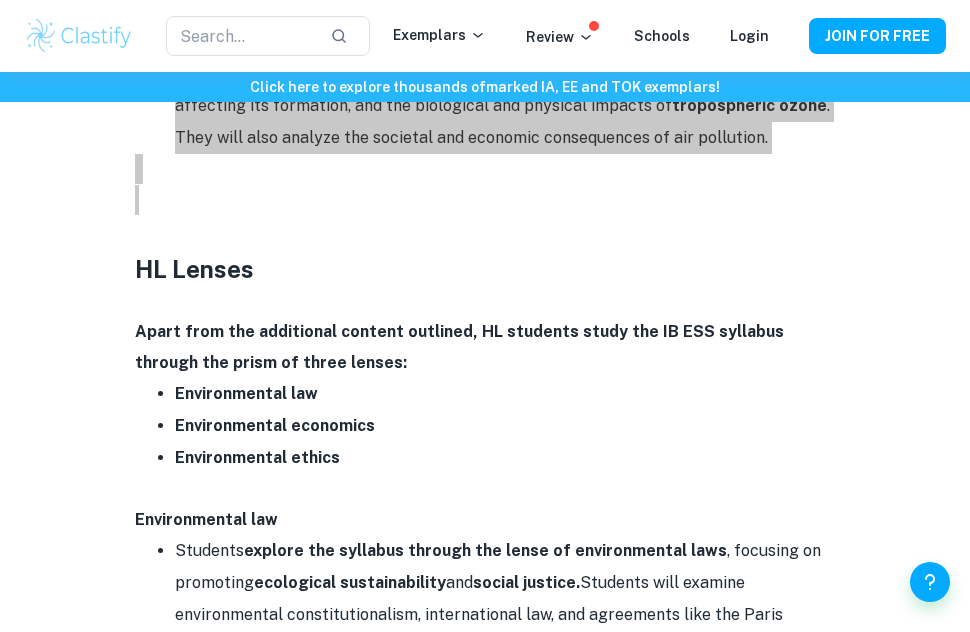 scroll, scrollTop: 9333, scrollLeft: 0, axis: vertical 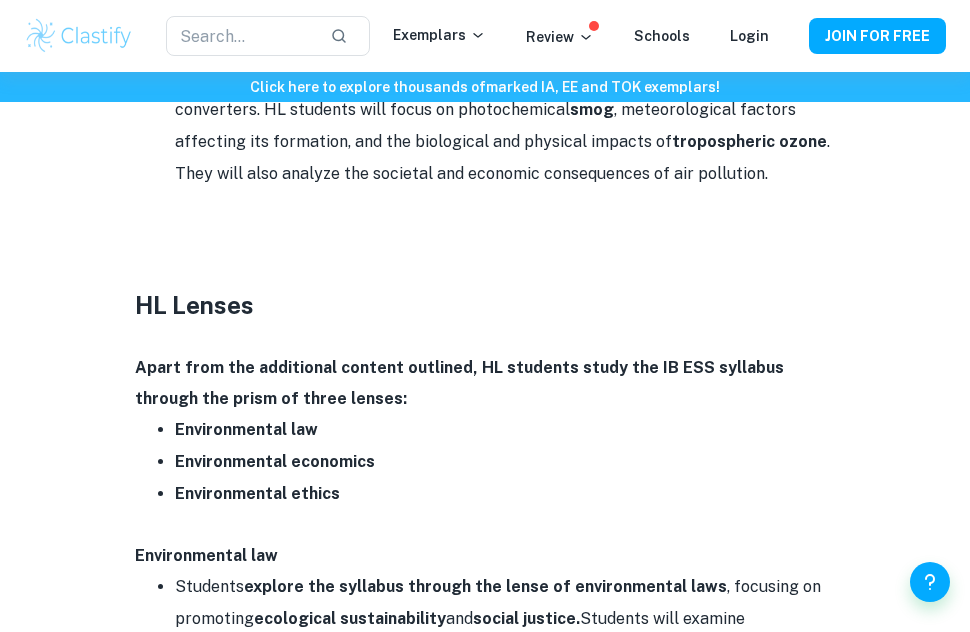 click on "HL Lenses" at bounding box center [194, 305] 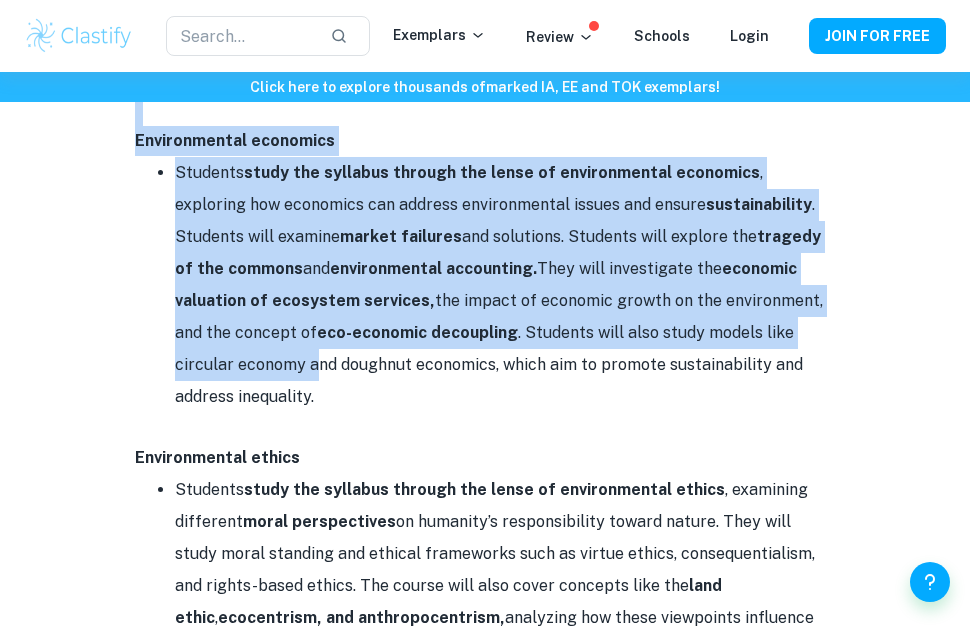 scroll, scrollTop: 10333, scrollLeft: 0, axis: vertical 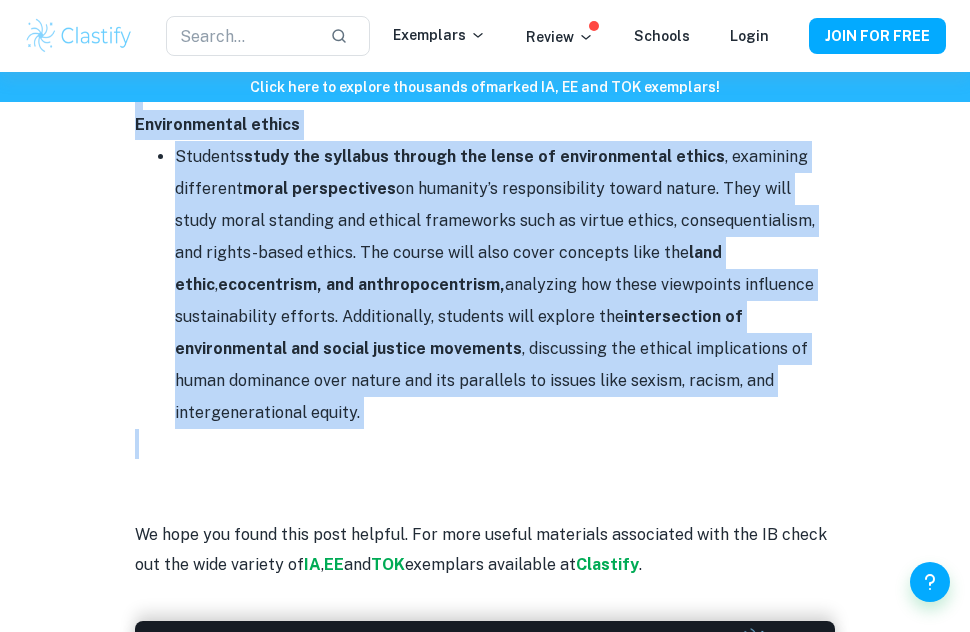drag, startPoint x: 136, startPoint y: 207, endPoint x: 683, endPoint y: 309, distance: 556.4288 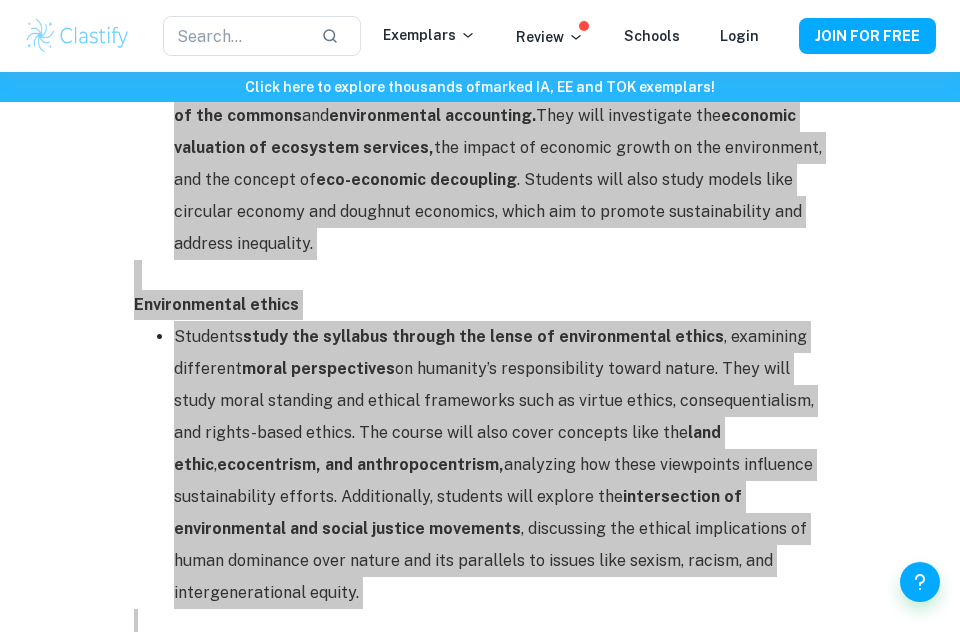 scroll, scrollTop: 10674, scrollLeft: 0, axis: vertical 